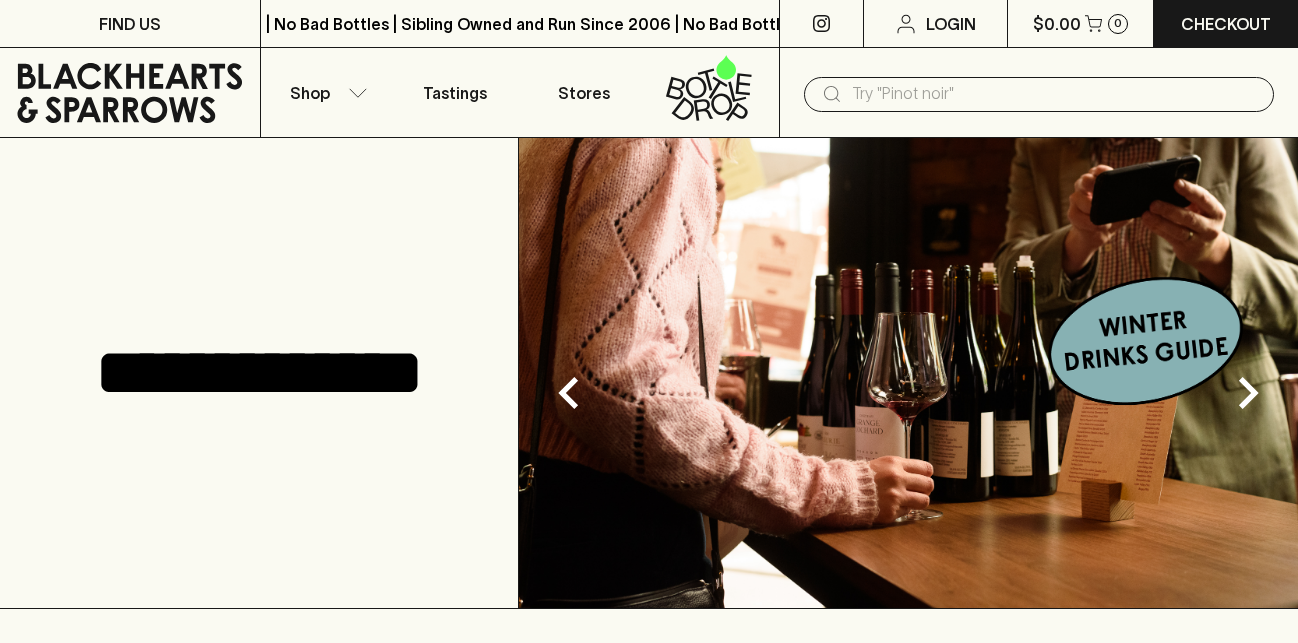 scroll, scrollTop: 0, scrollLeft: 0, axis: both 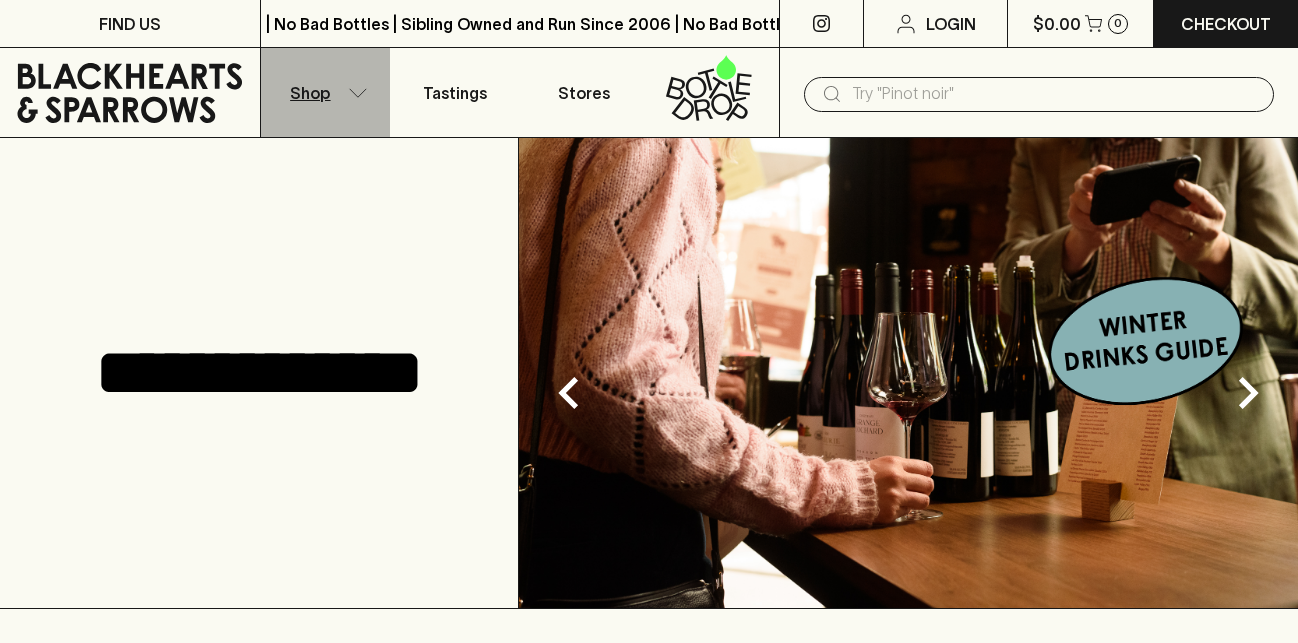 click on "Shop" at bounding box center [326, 92] 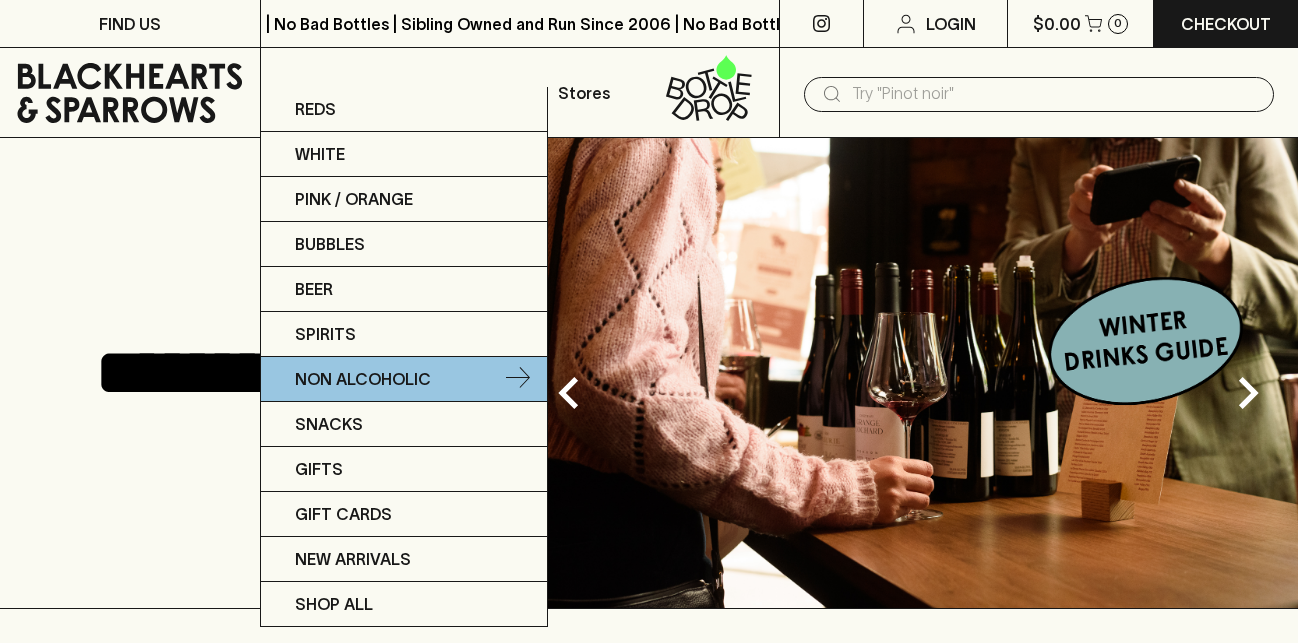 click on "Non Alcoholic" at bounding box center (363, 379) 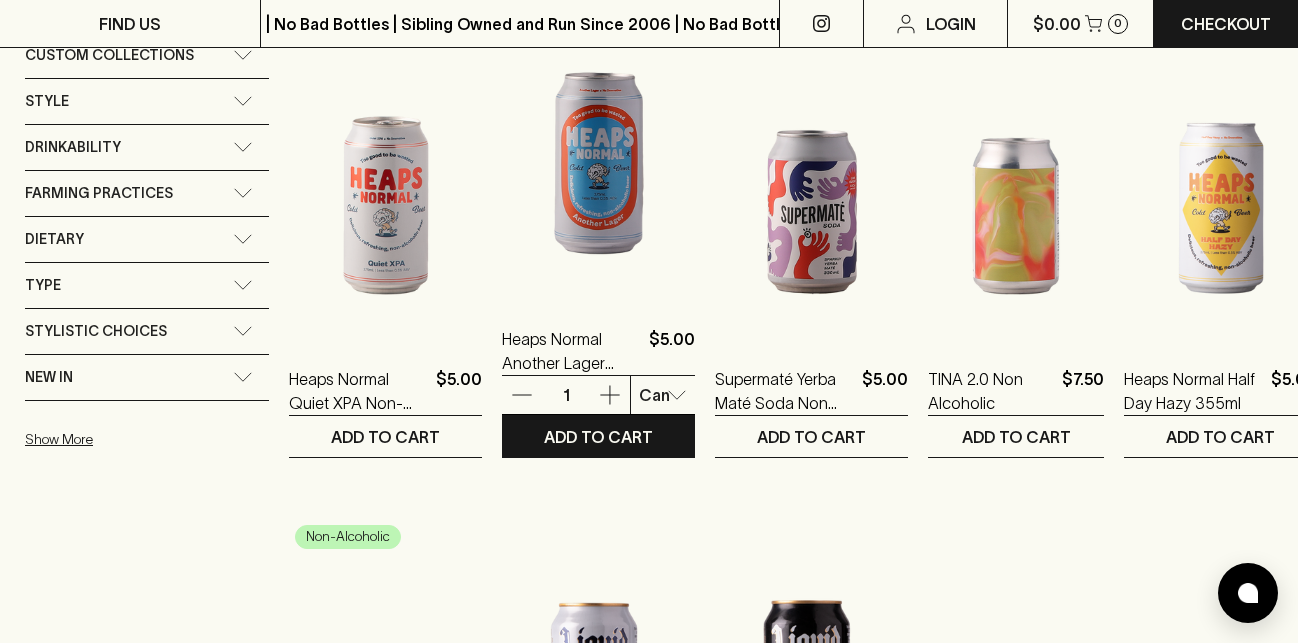 scroll, scrollTop: 939, scrollLeft: 0, axis: vertical 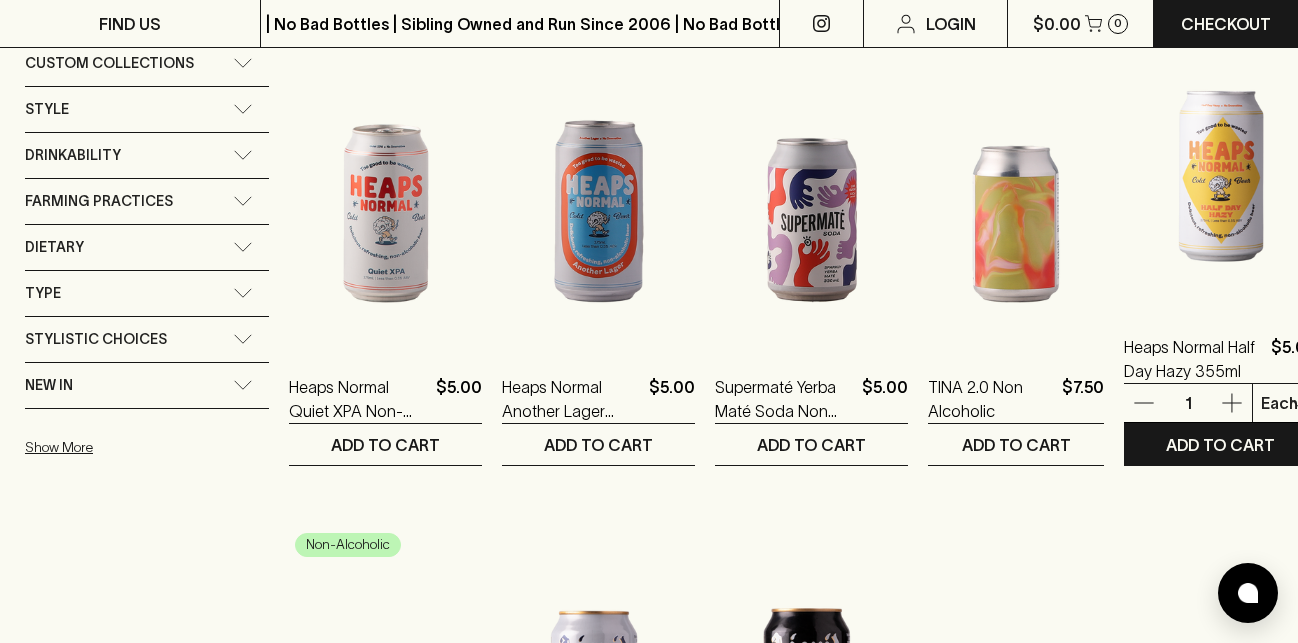 click at bounding box center [1220, 130] 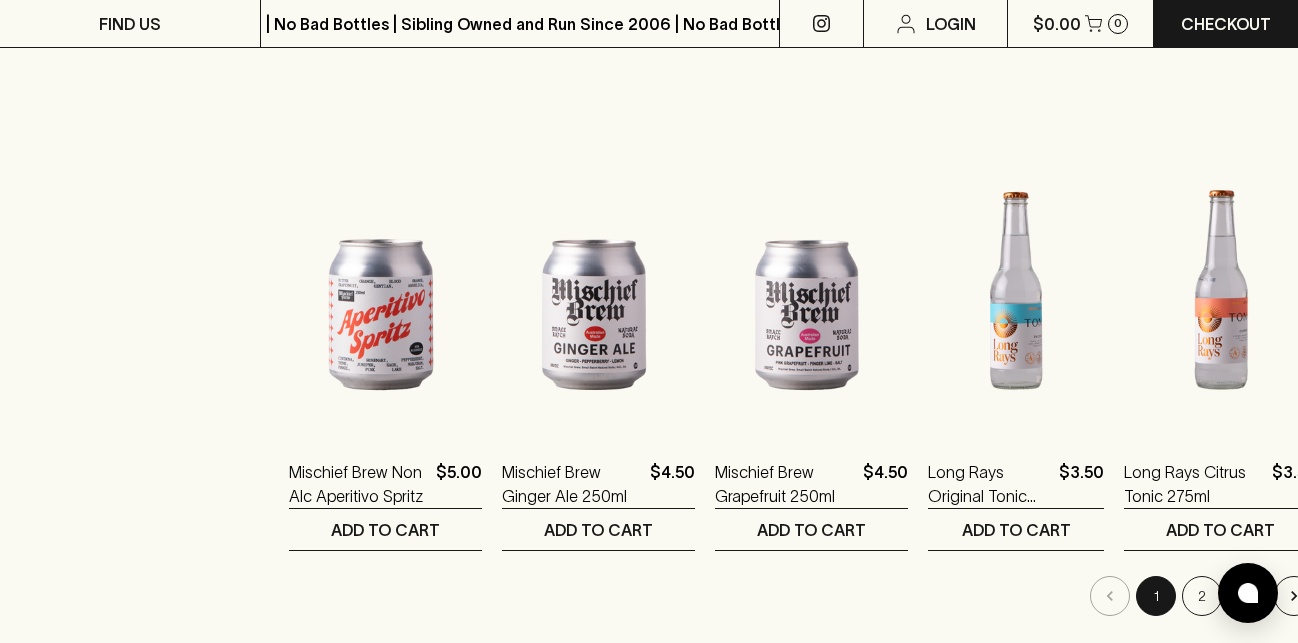 scroll, scrollTop: 2004, scrollLeft: 0, axis: vertical 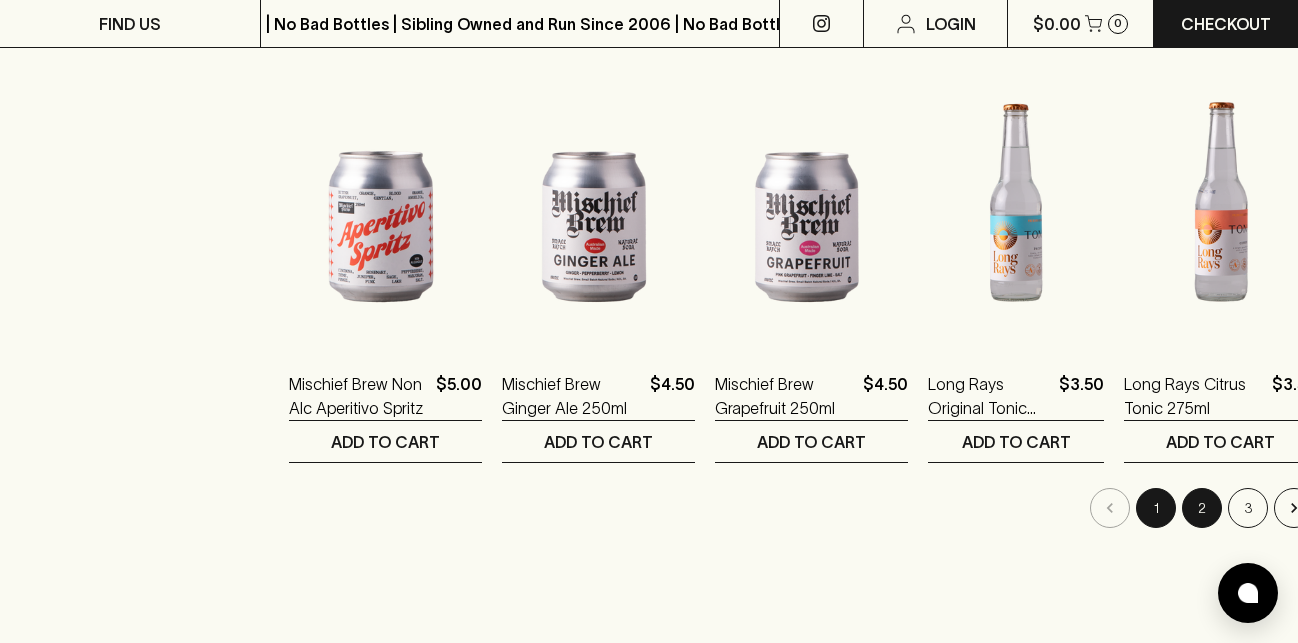 click on "2" at bounding box center (1202, 508) 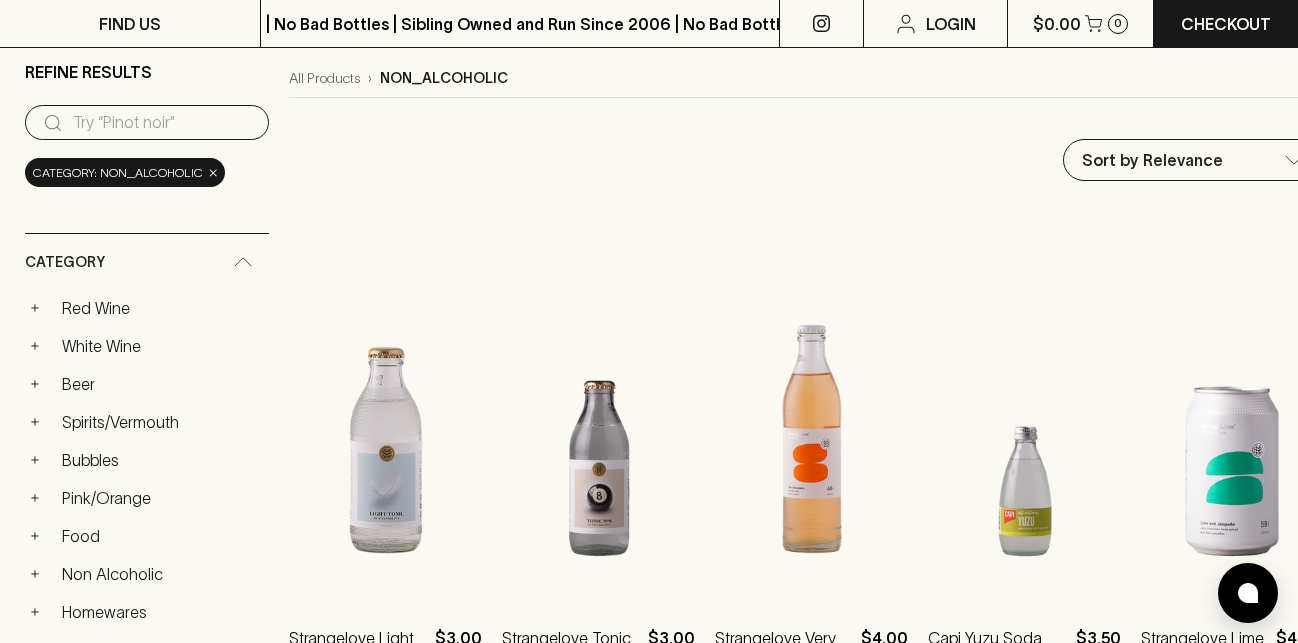 scroll, scrollTop: 177, scrollLeft: 0, axis: vertical 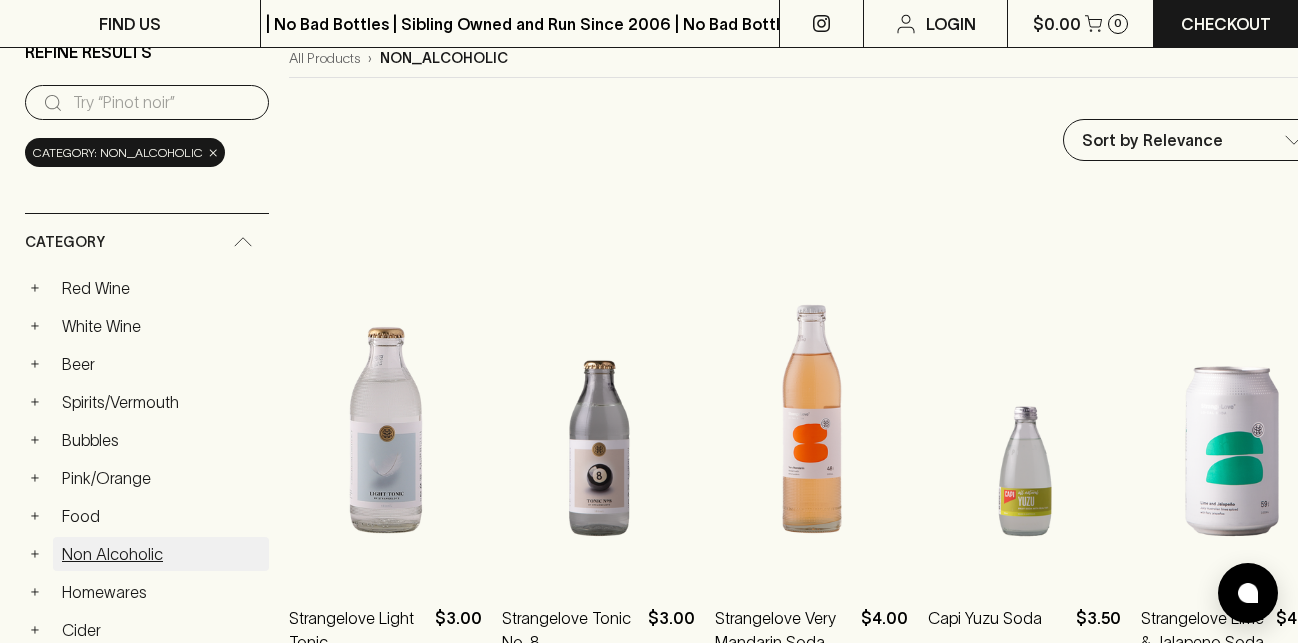 click on "Non Alcoholic" at bounding box center (161, 554) 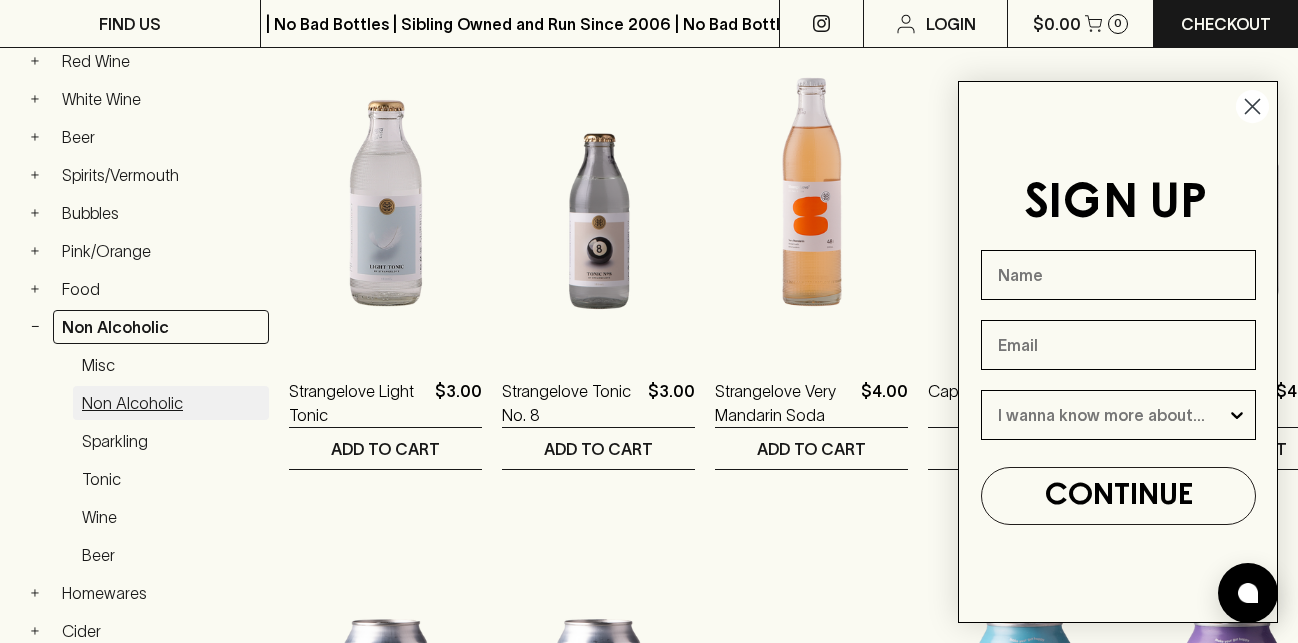 scroll, scrollTop: 424, scrollLeft: 0, axis: vertical 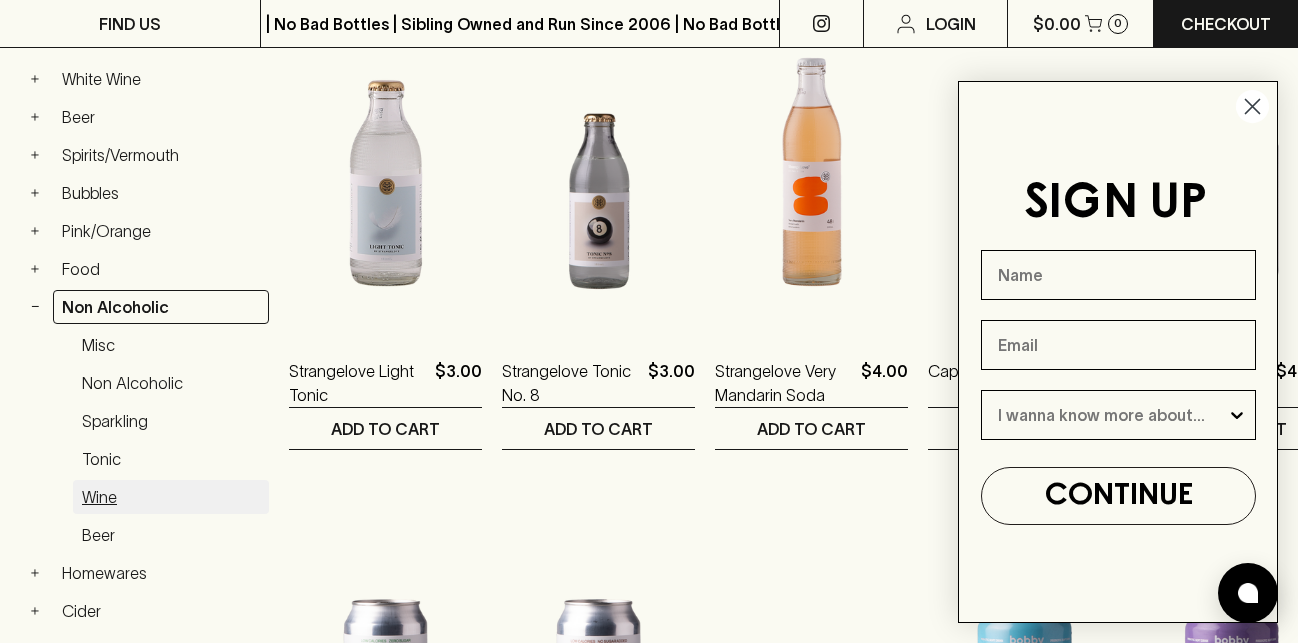 click on "Wine" at bounding box center [171, 497] 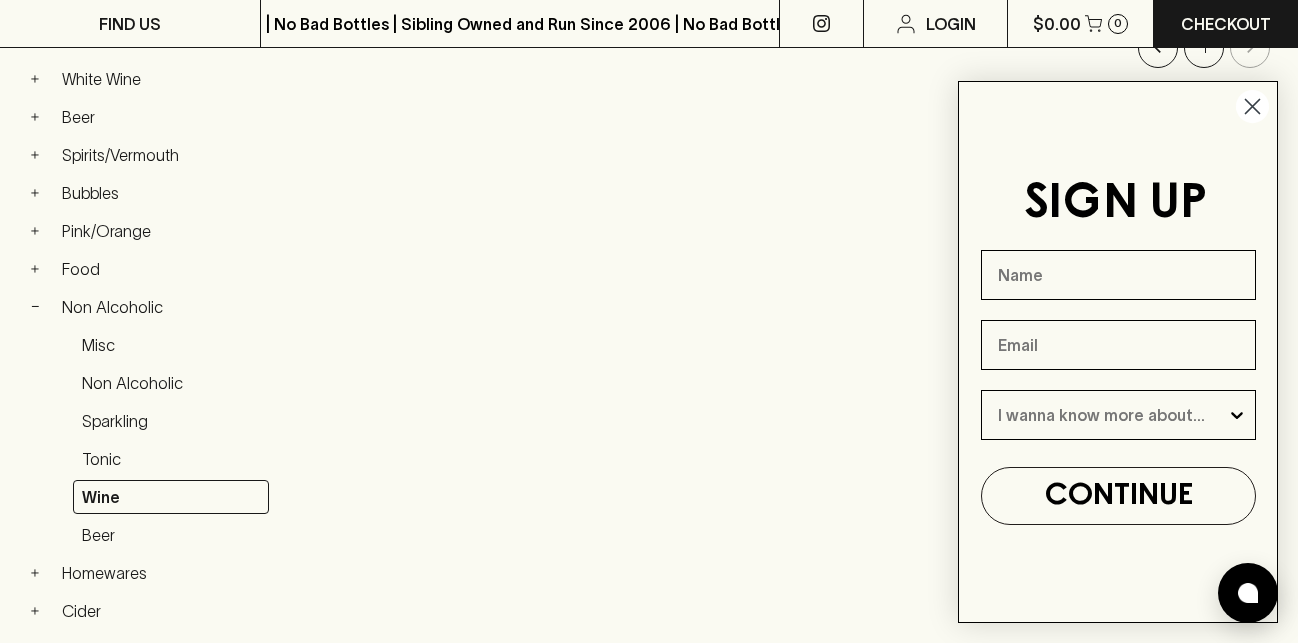 click 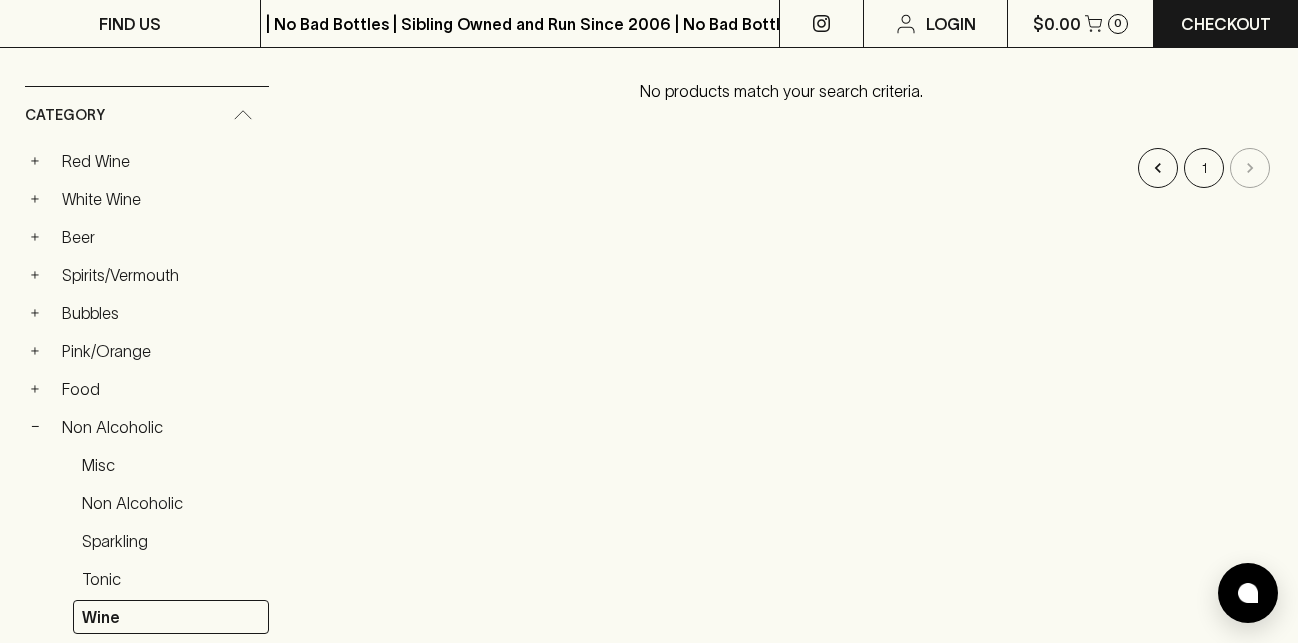 scroll, scrollTop: 344, scrollLeft: 0, axis: vertical 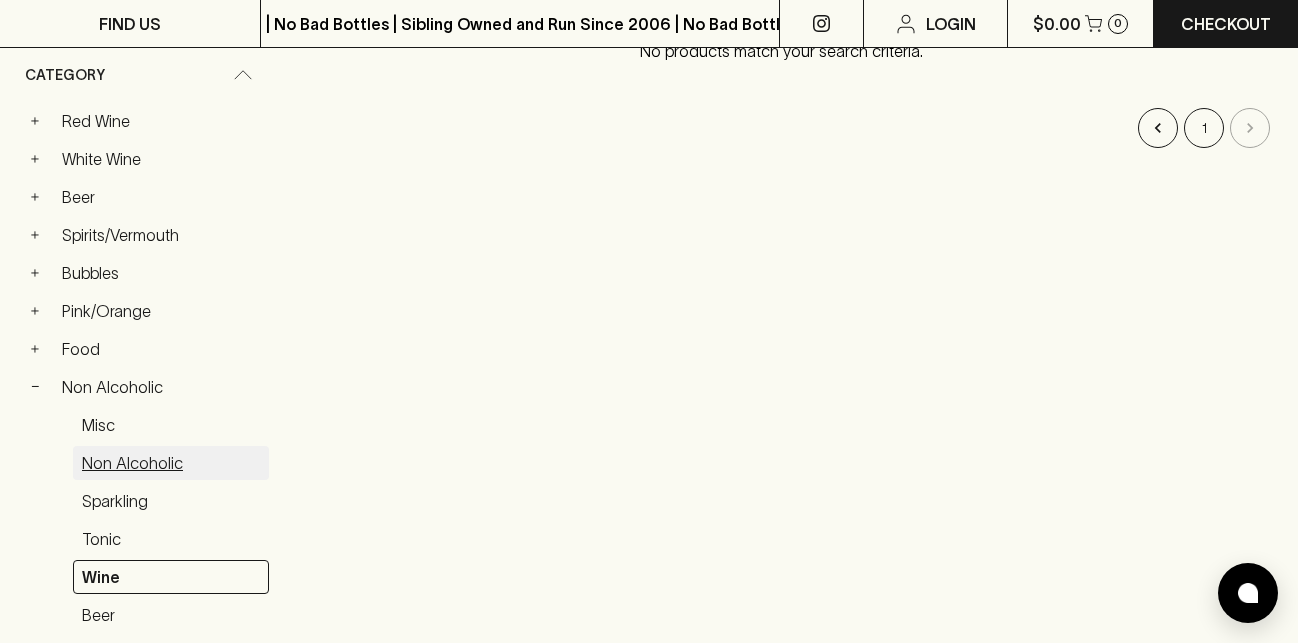 click on "Non Alcoholic" at bounding box center (171, 463) 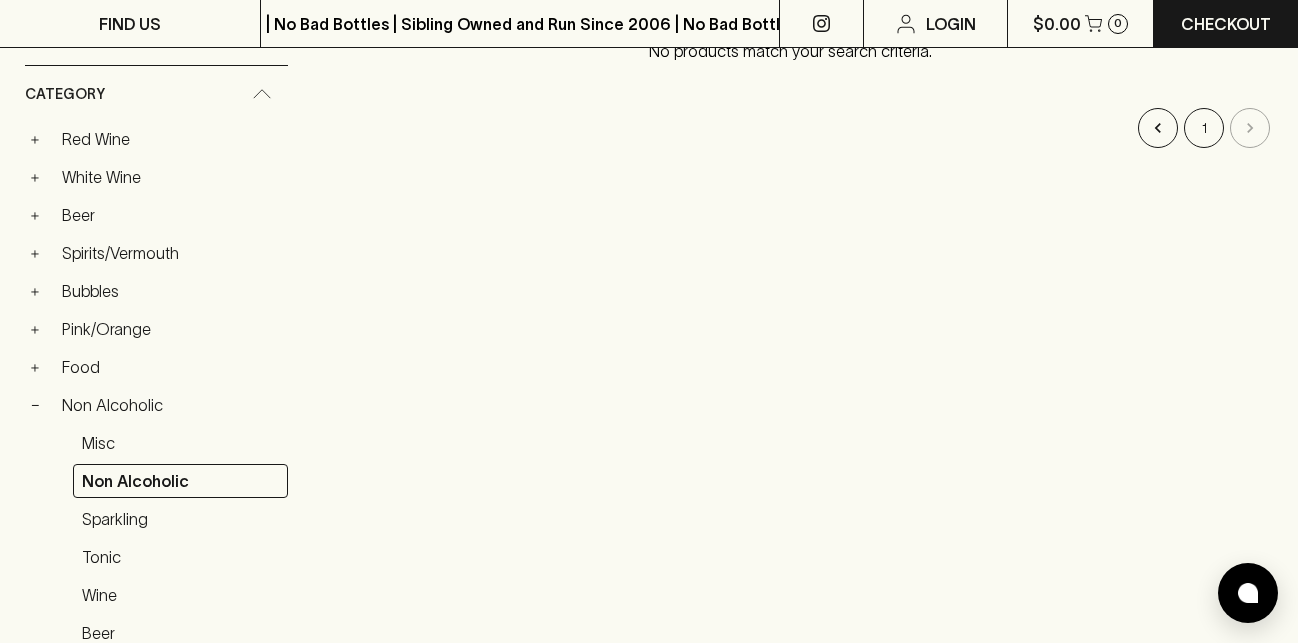 scroll, scrollTop: 363, scrollLeft: 0, axis: vertical 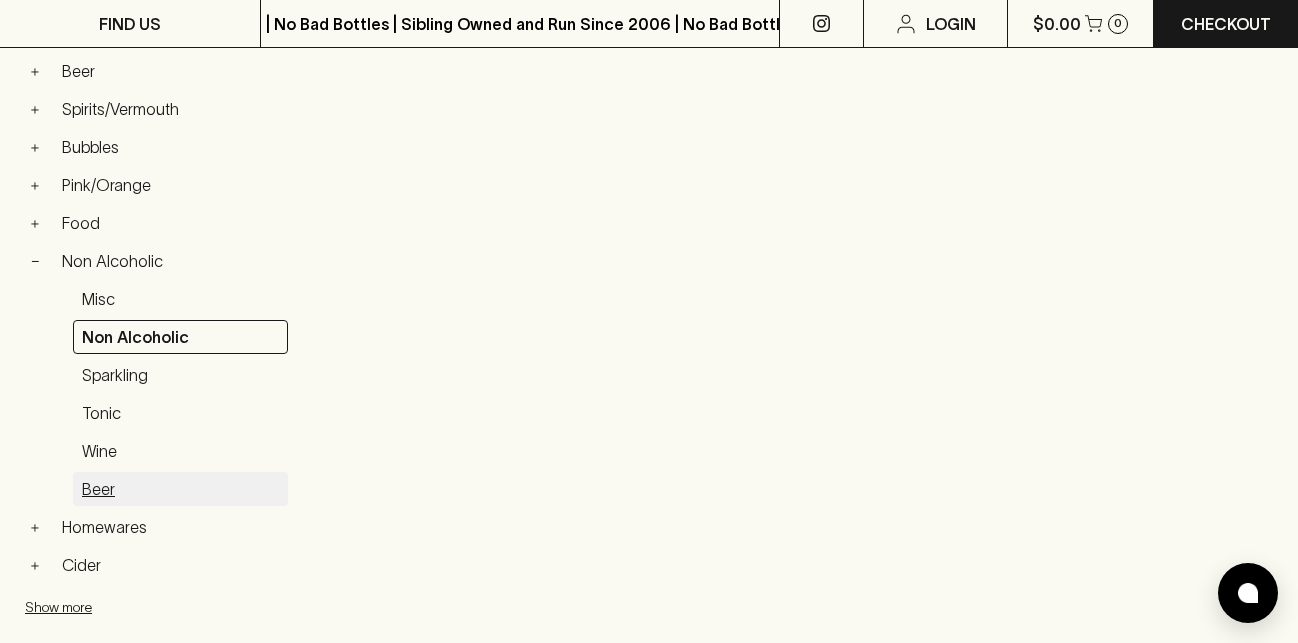 click on "Beer" at bounding box center (180, 489) 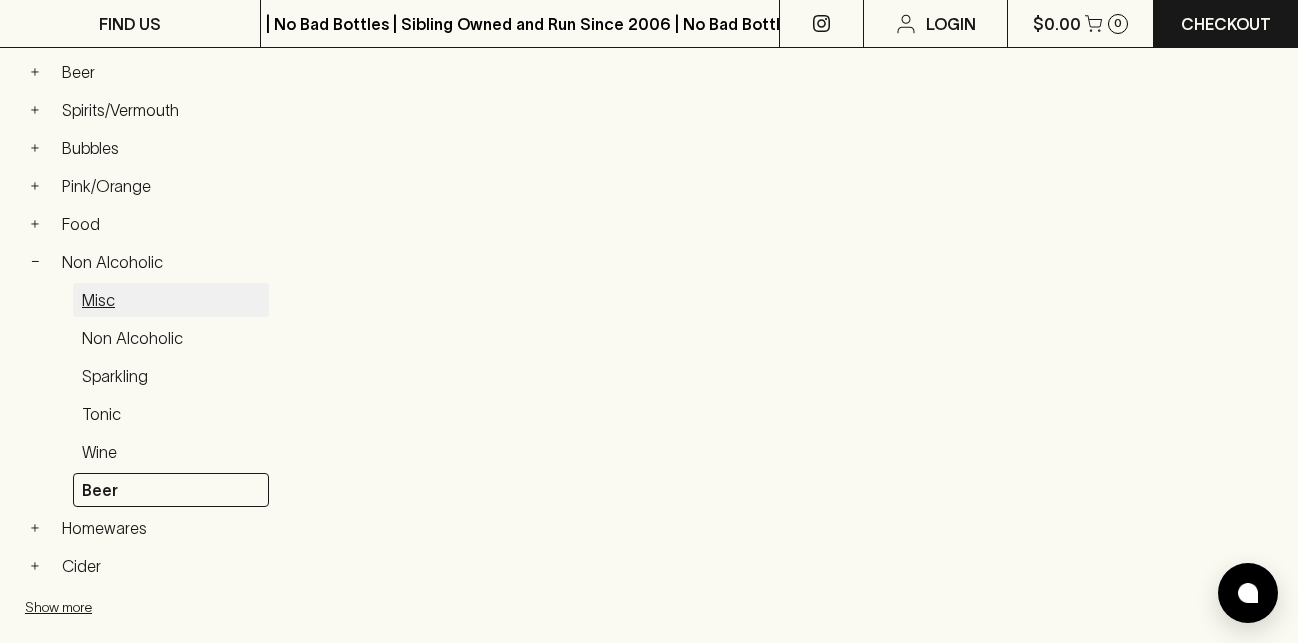 click on "Misc" at bounding box center (171, 300) 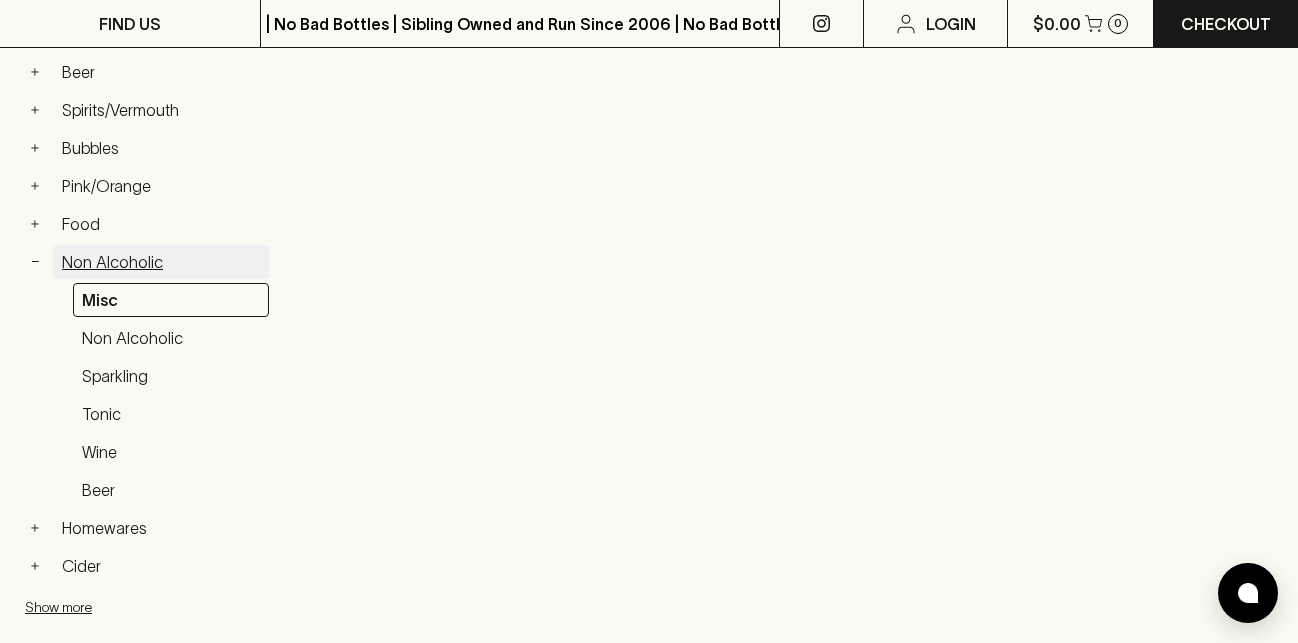 click on "Non Alcoholic" at bounding box center [161, 262] 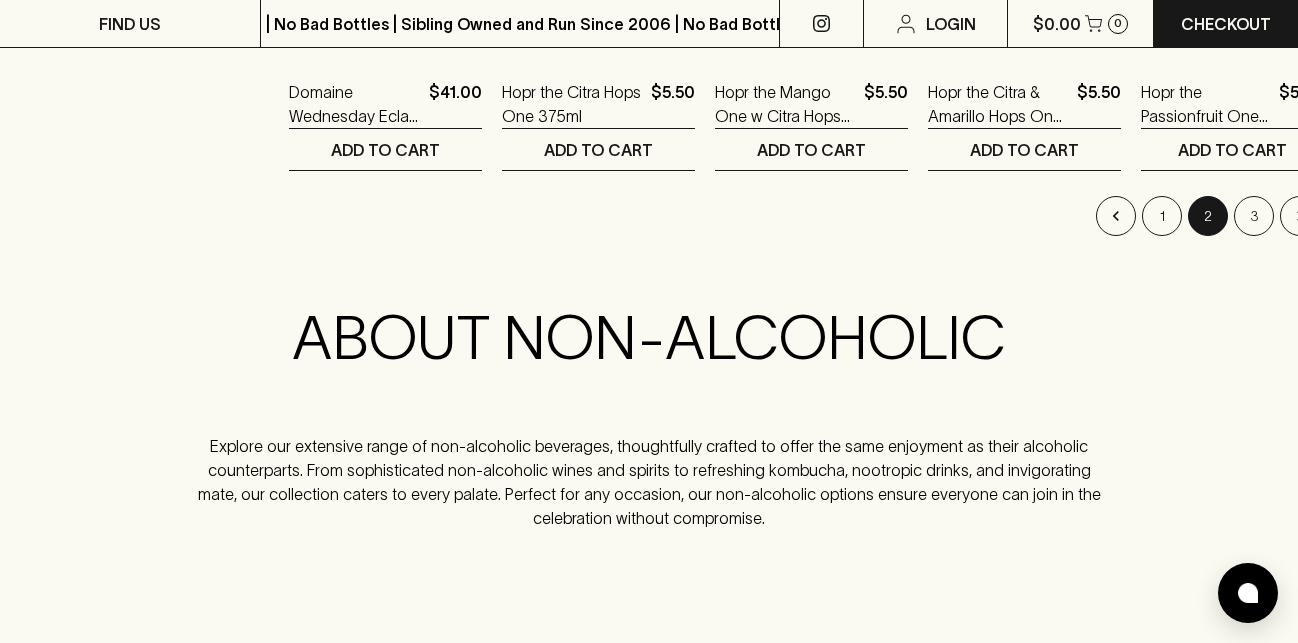 scroll, scrollTop: 2296, scrollLeft: 1, axis: both 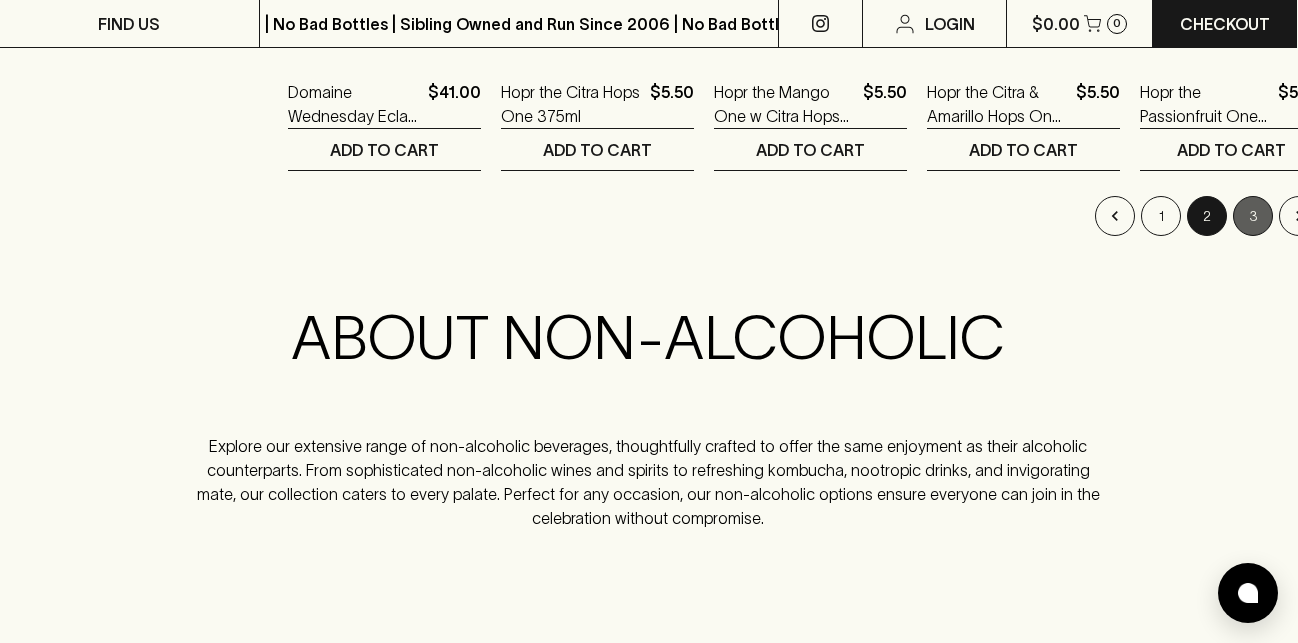 click on "3" at bounding box center (1253, 216) 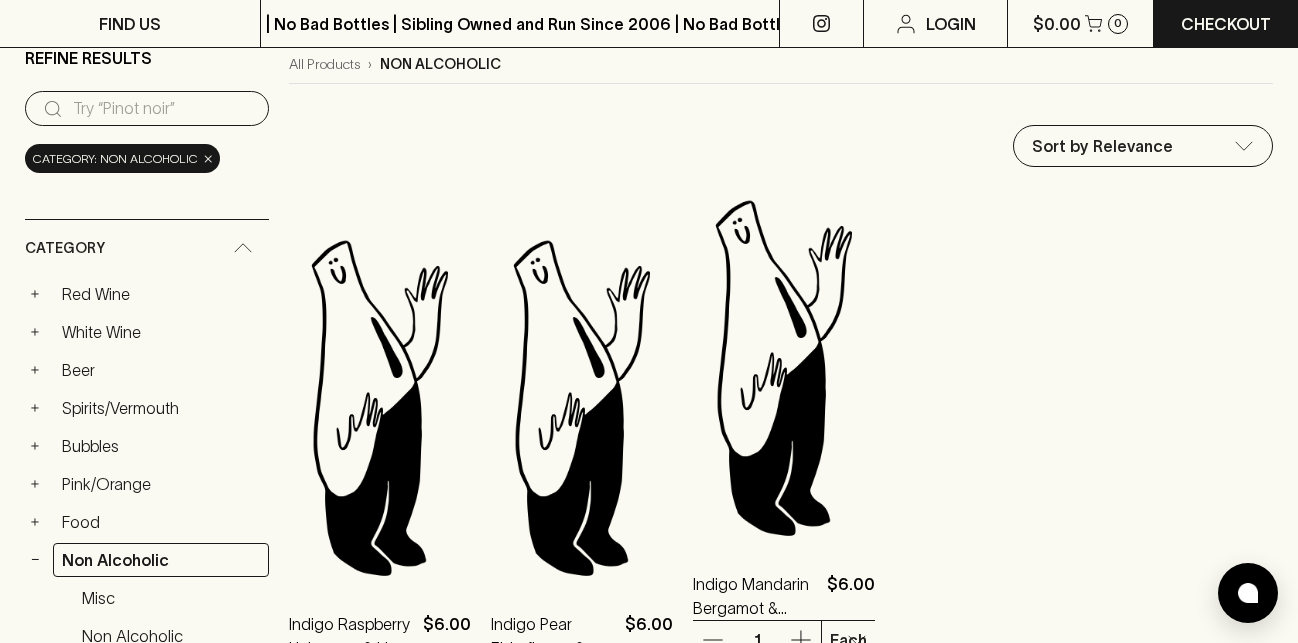 scroll, scrollTop: 416, scrollLeft: 0, axis: vertical 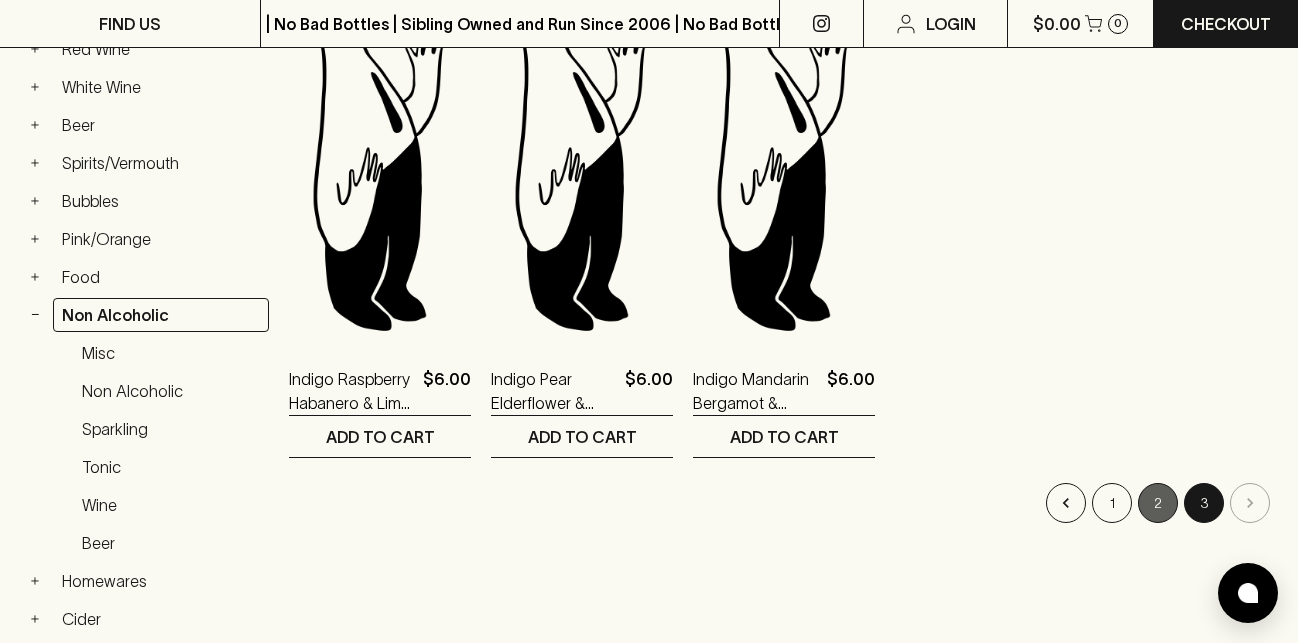 click on "2" at bounding box center (1158, 503) 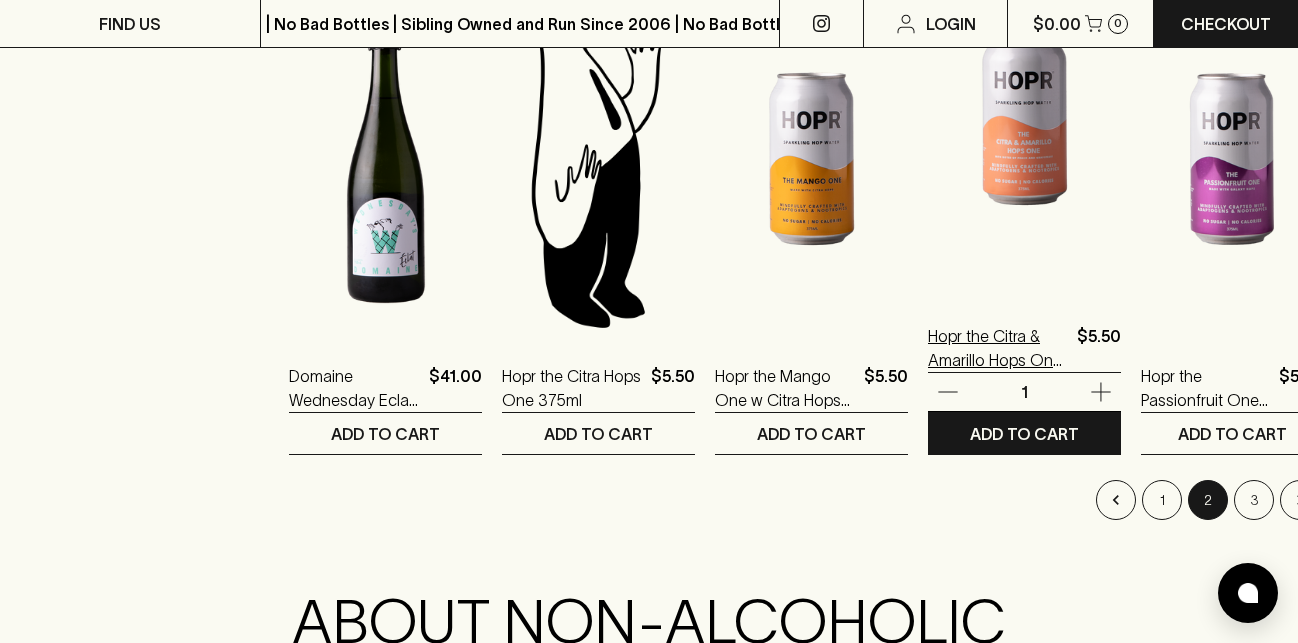 scroll, scrollTop: 2027, scrollLeft: 0, axis: vertical 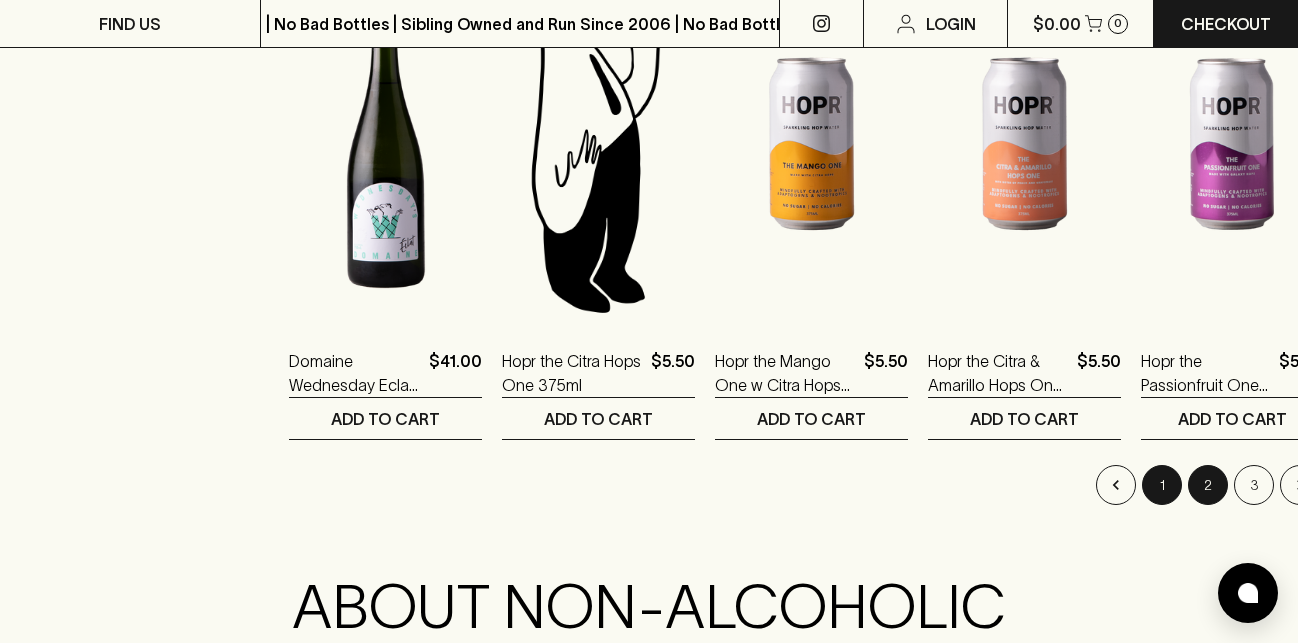 click on "1" at bounding box center (1162, 485) 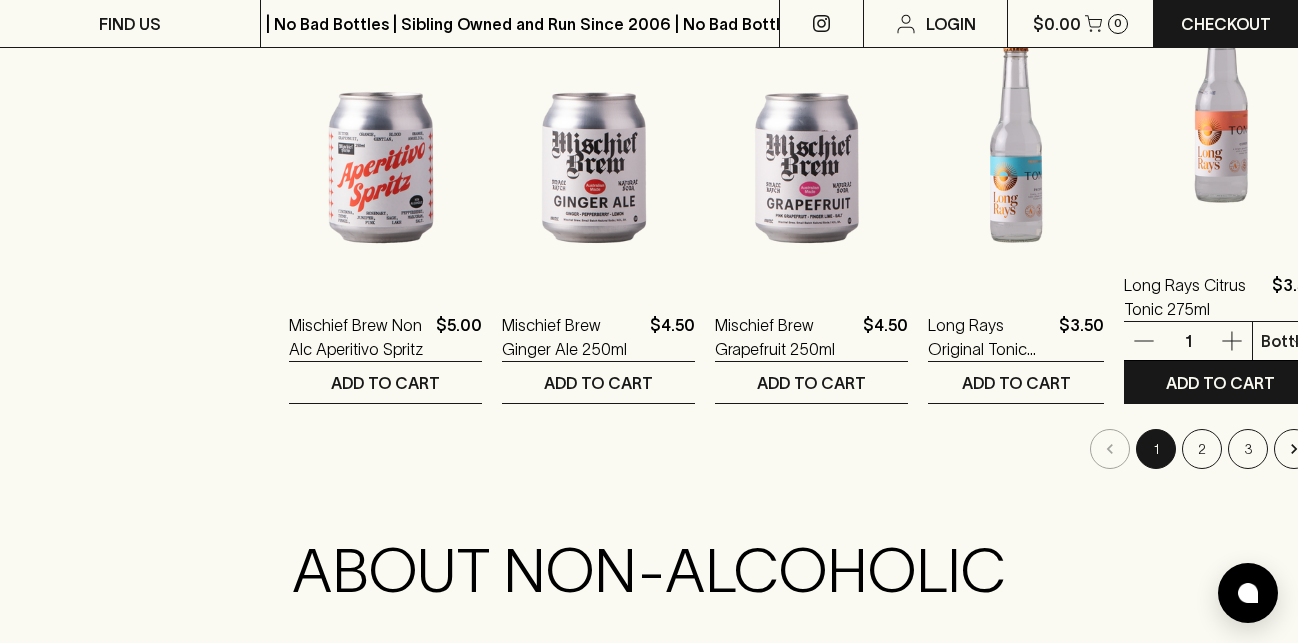 scroll, scrollTop: 2142, scrollLeft: 0, axis: vertical 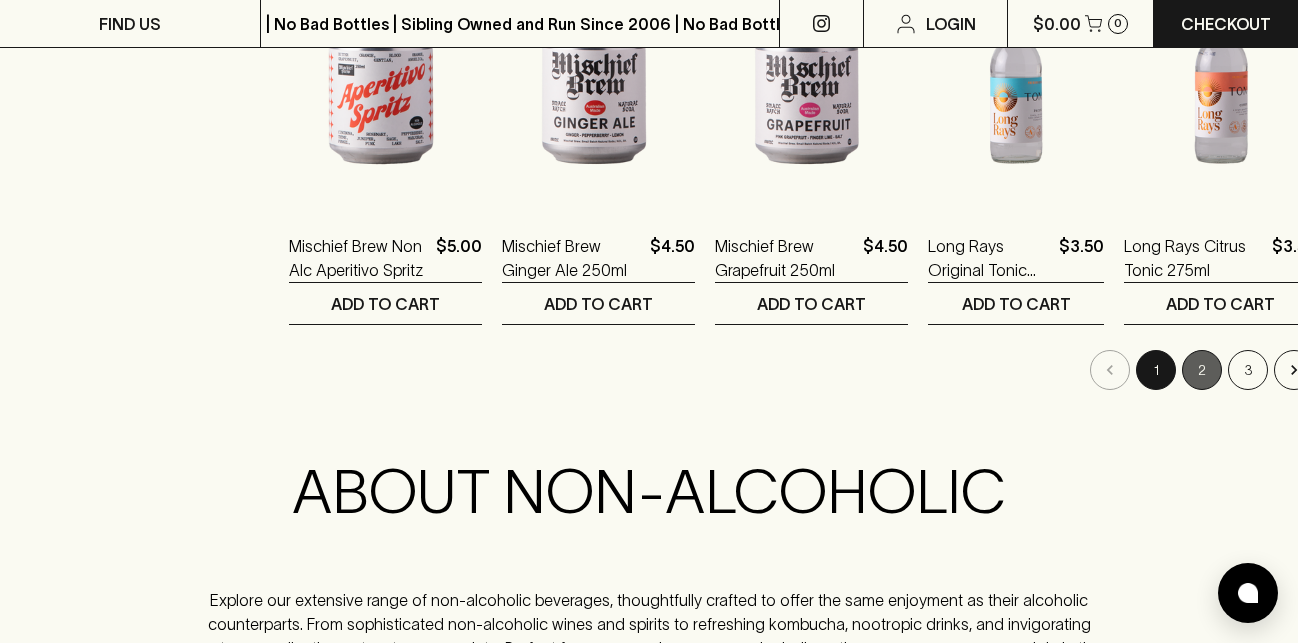 click on "2" at bounding box center [1202, 370] 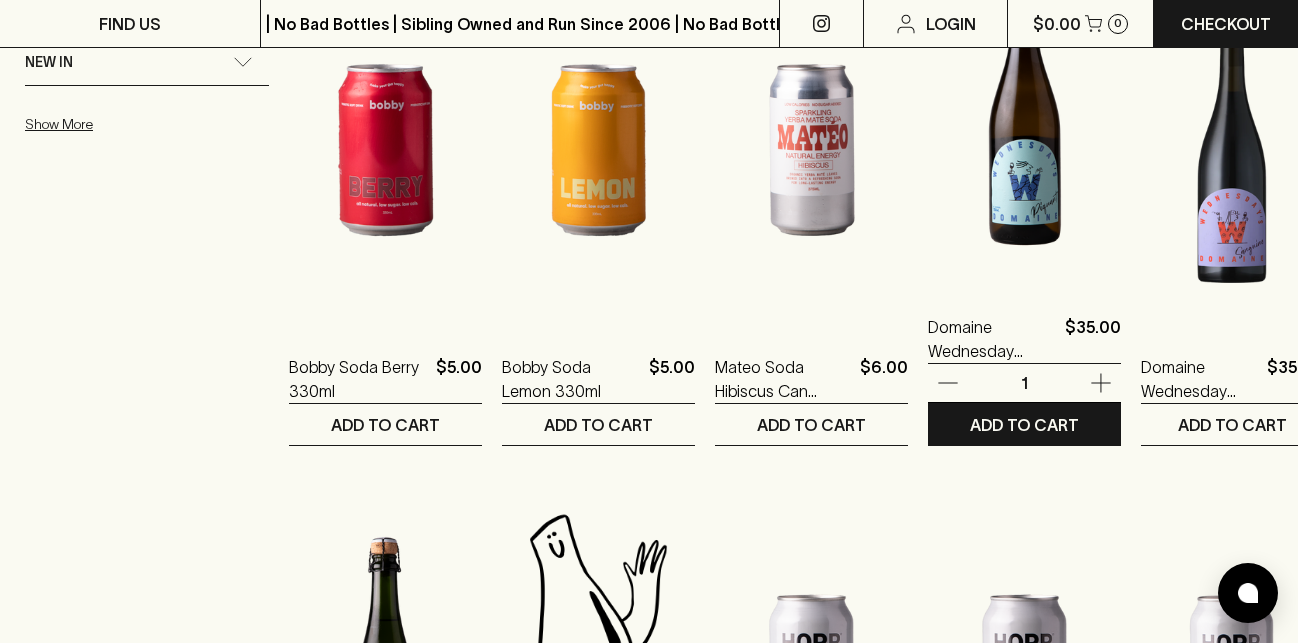 scroll, scrollTop: 1539, scrollLeft: 0, axis: vertical 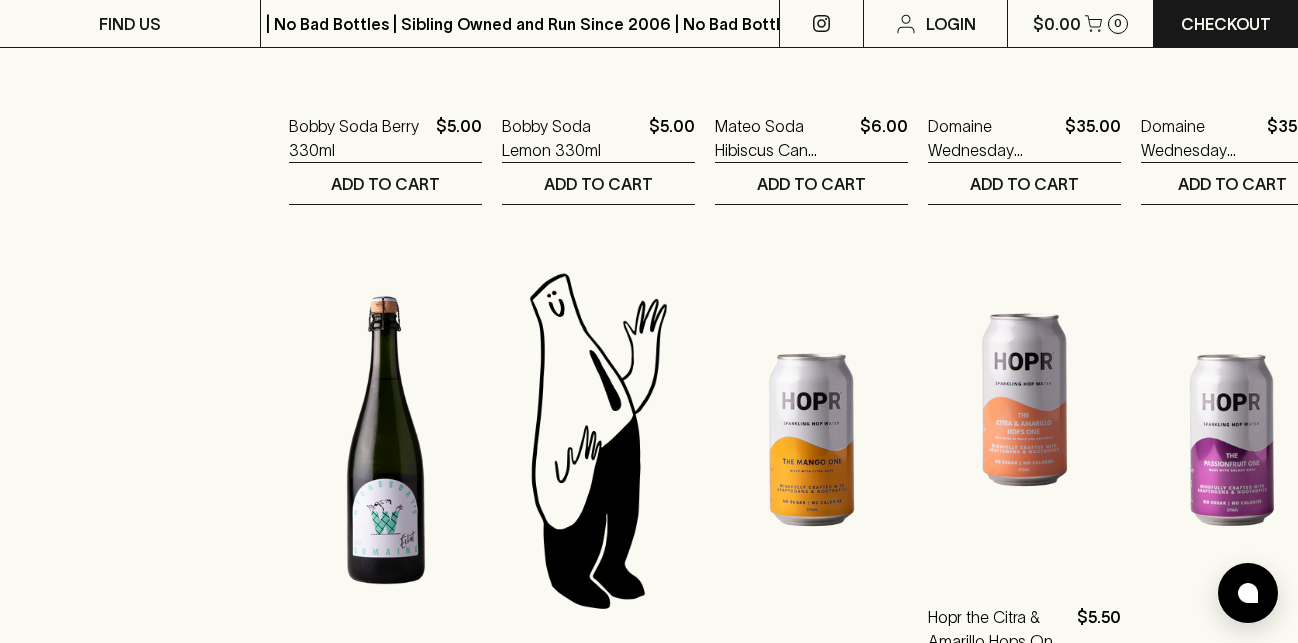type 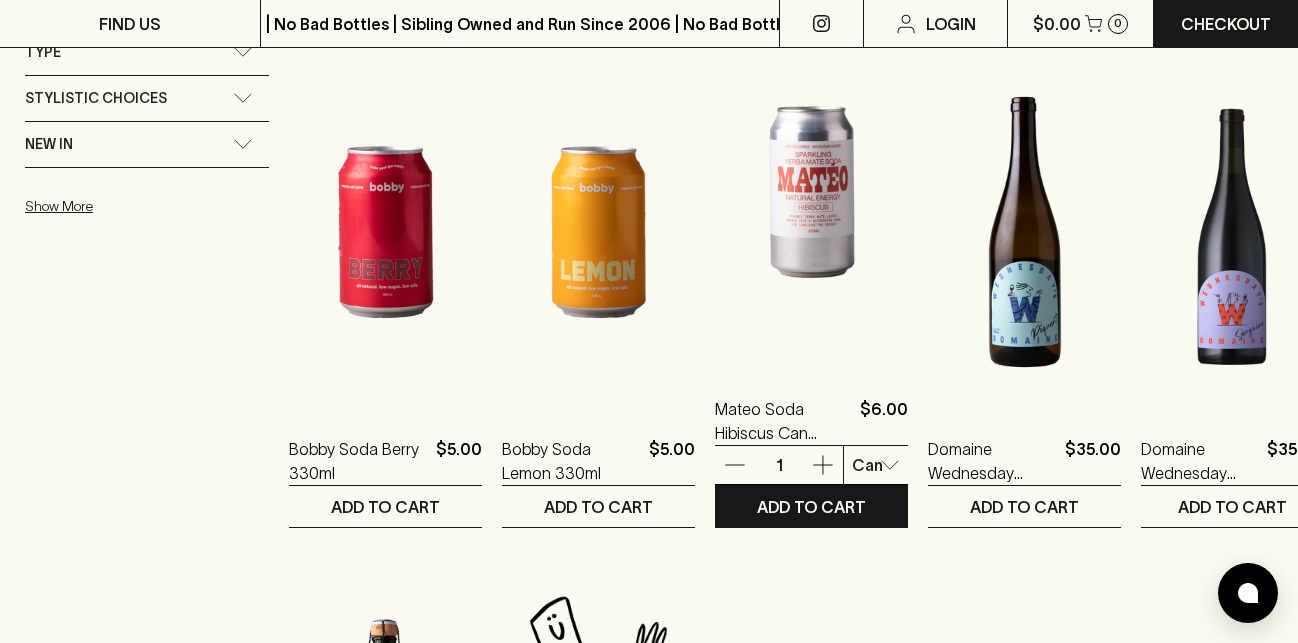scroll, scrollTop: 1078, scrollLeft: 0, axis: vertical 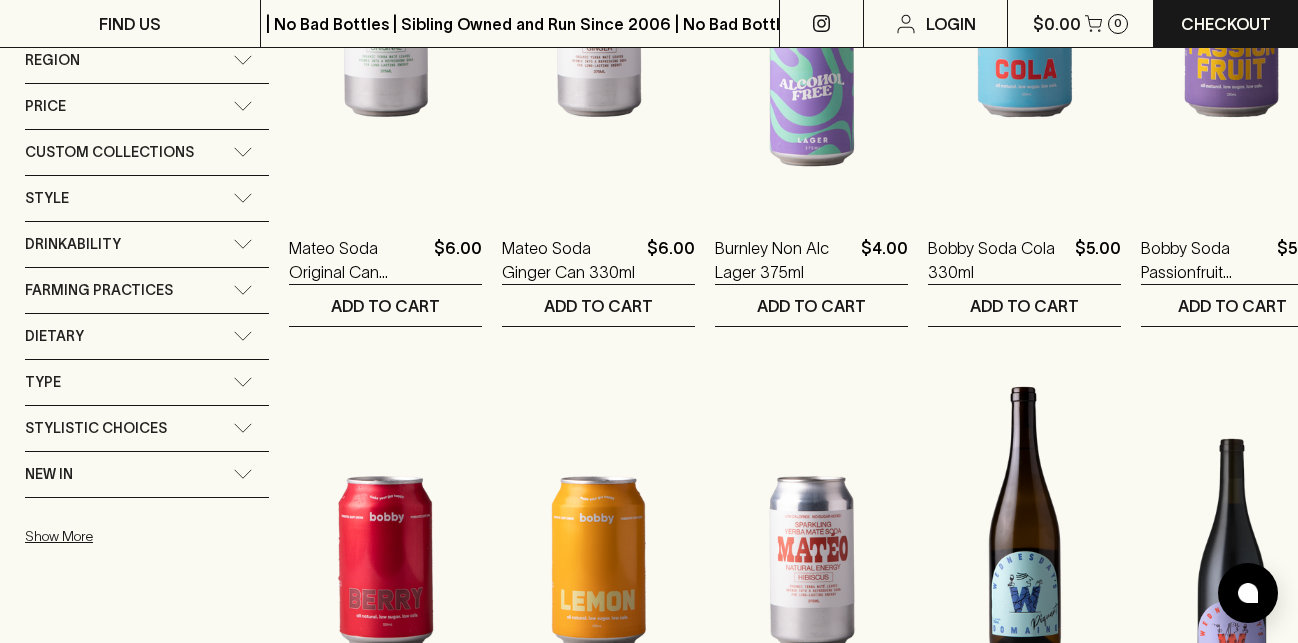 click at bounding box center [1024, 522] 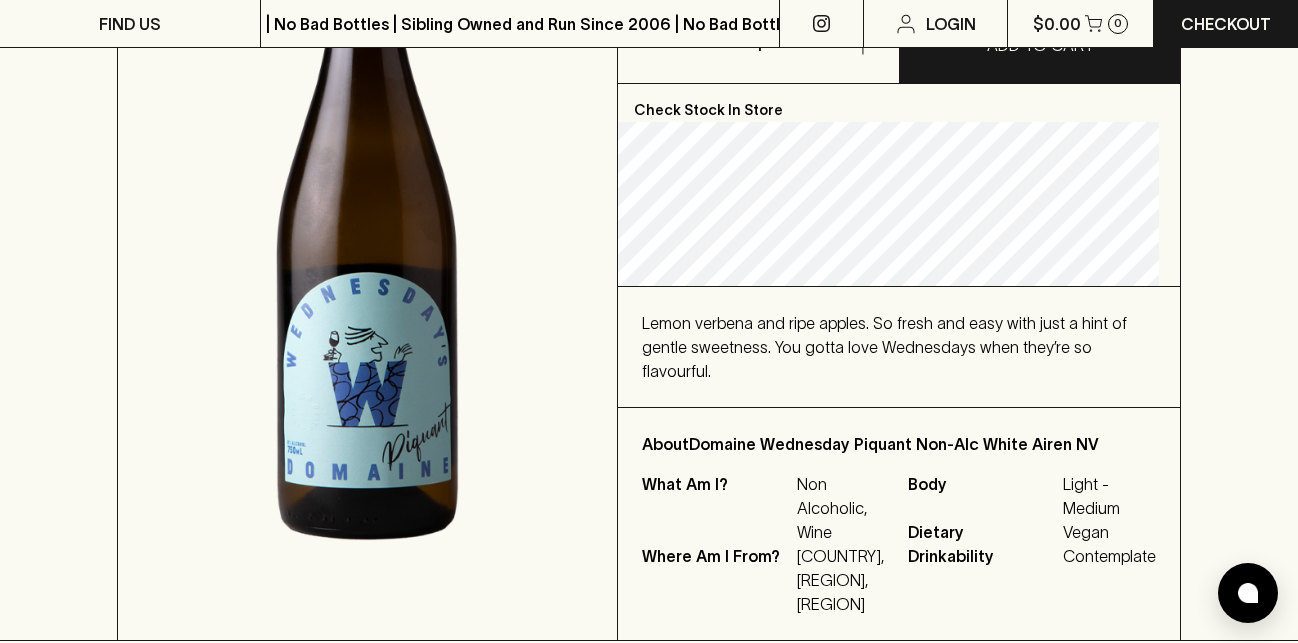scroll, scrollTop: 455, scrollLeft: 0, axis: vertical 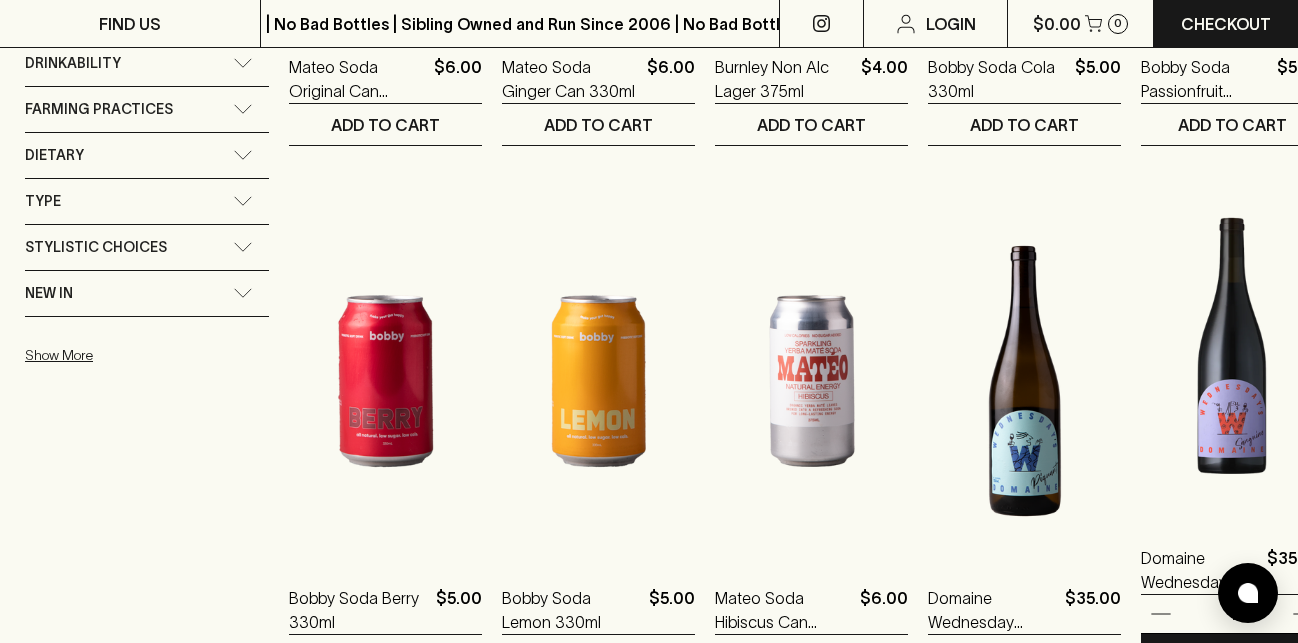 click at bounding box center [1232, 341] 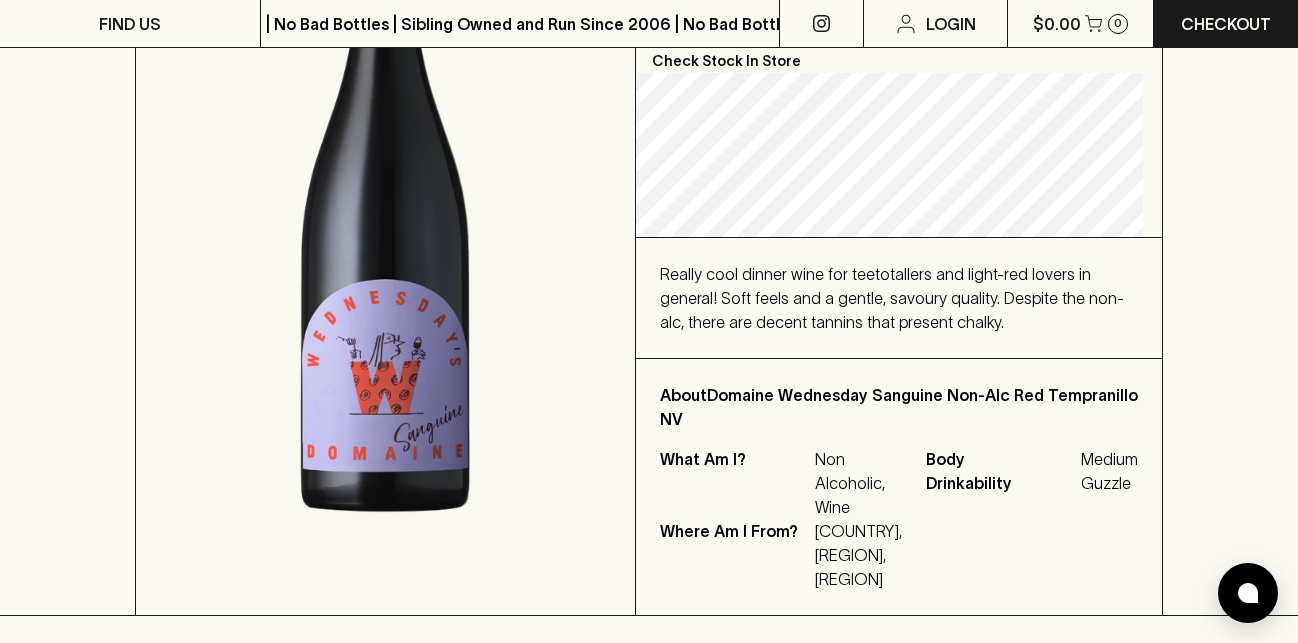 scroll, scrollTop: 448, scrollLeft: 0, axis: vertical 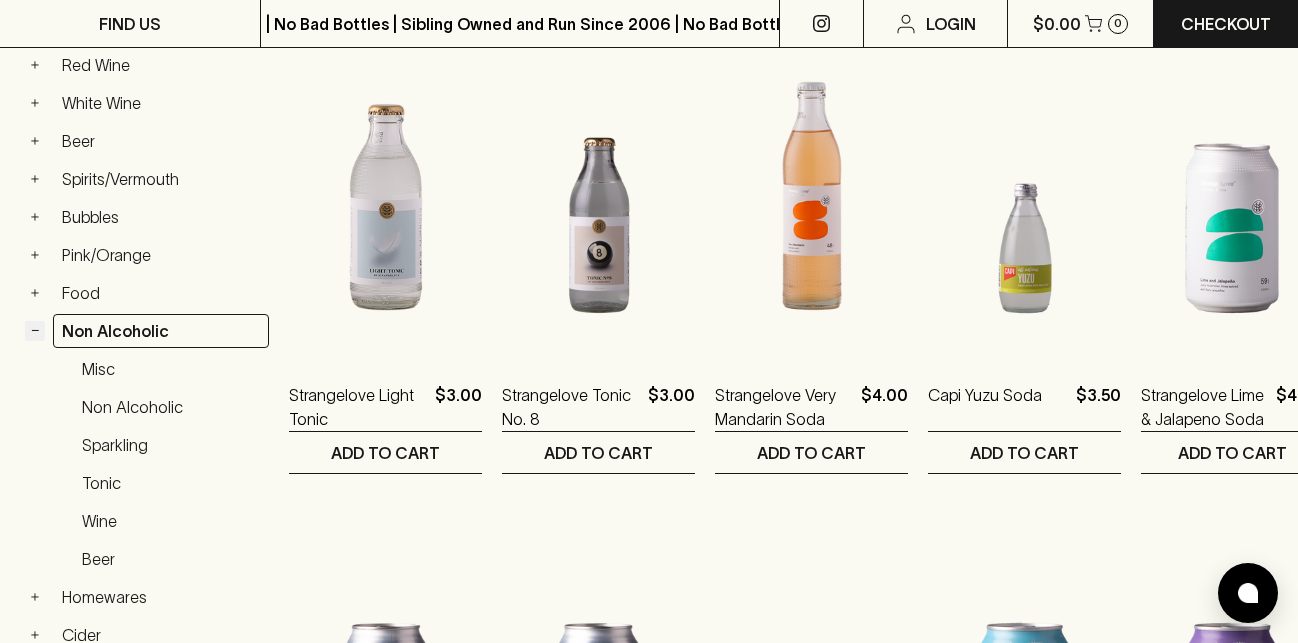 click on "−" at bounding box center (35, 331) 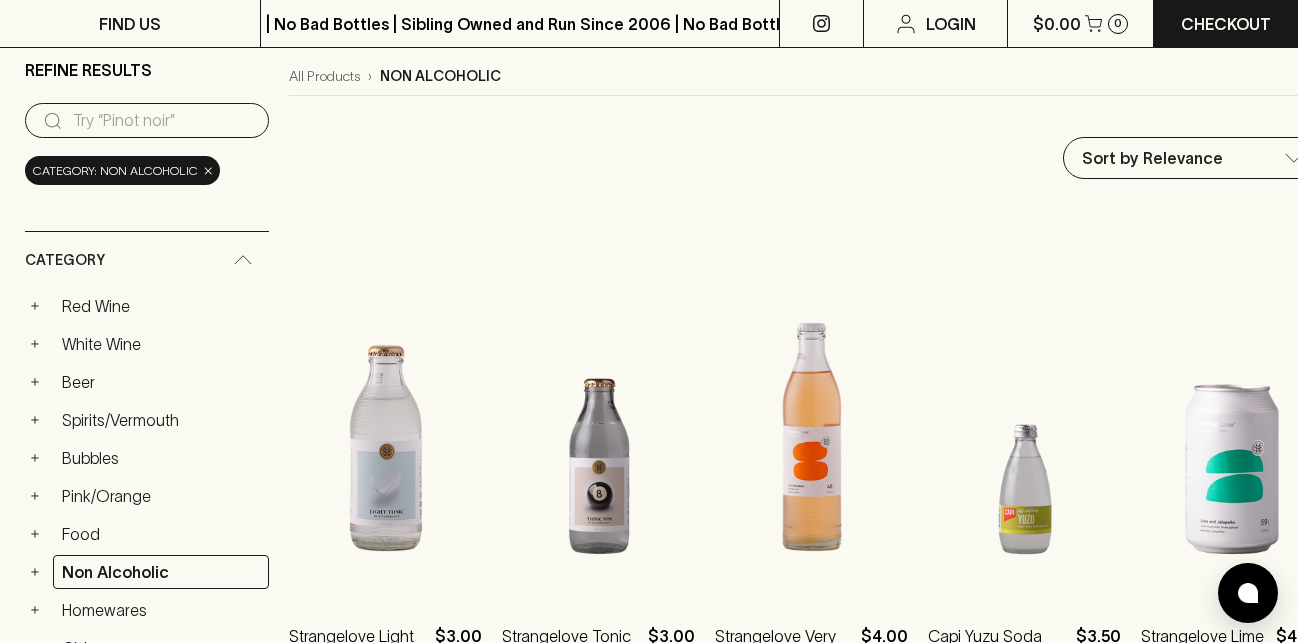 scroll, scrollTop: 0, scrollLeft: 0, axis: both 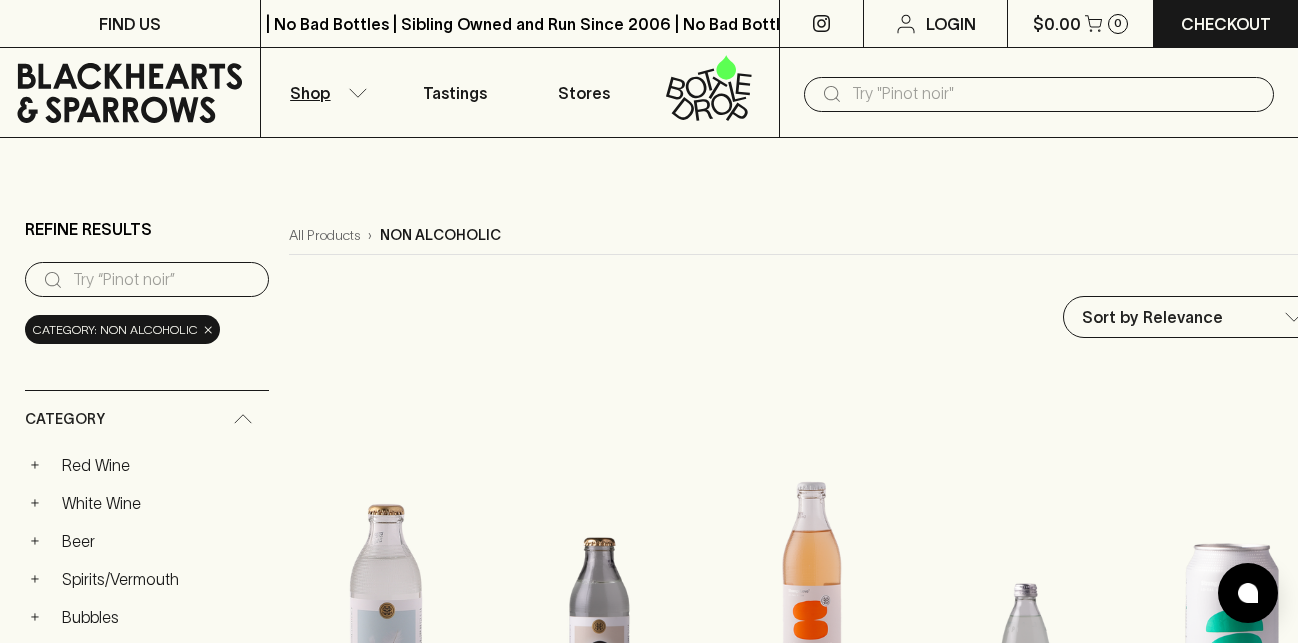 click on "Shop" at bounding box center [326, 92] 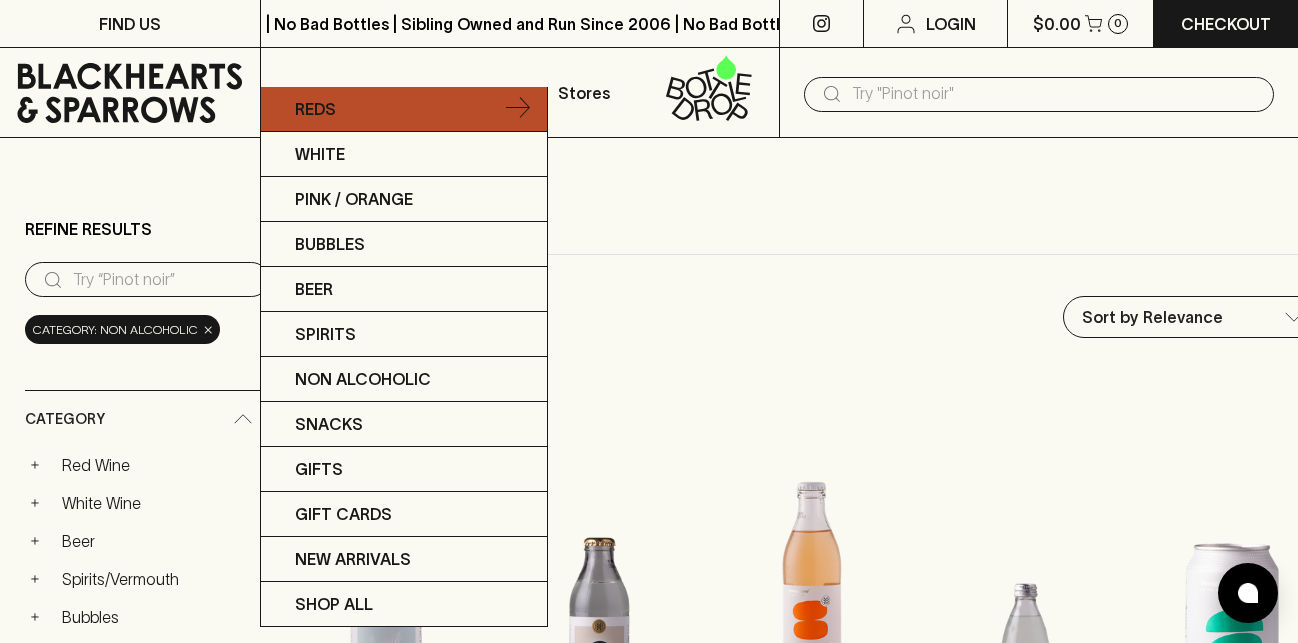 click on "Reds" at bounding box center (404, 109) 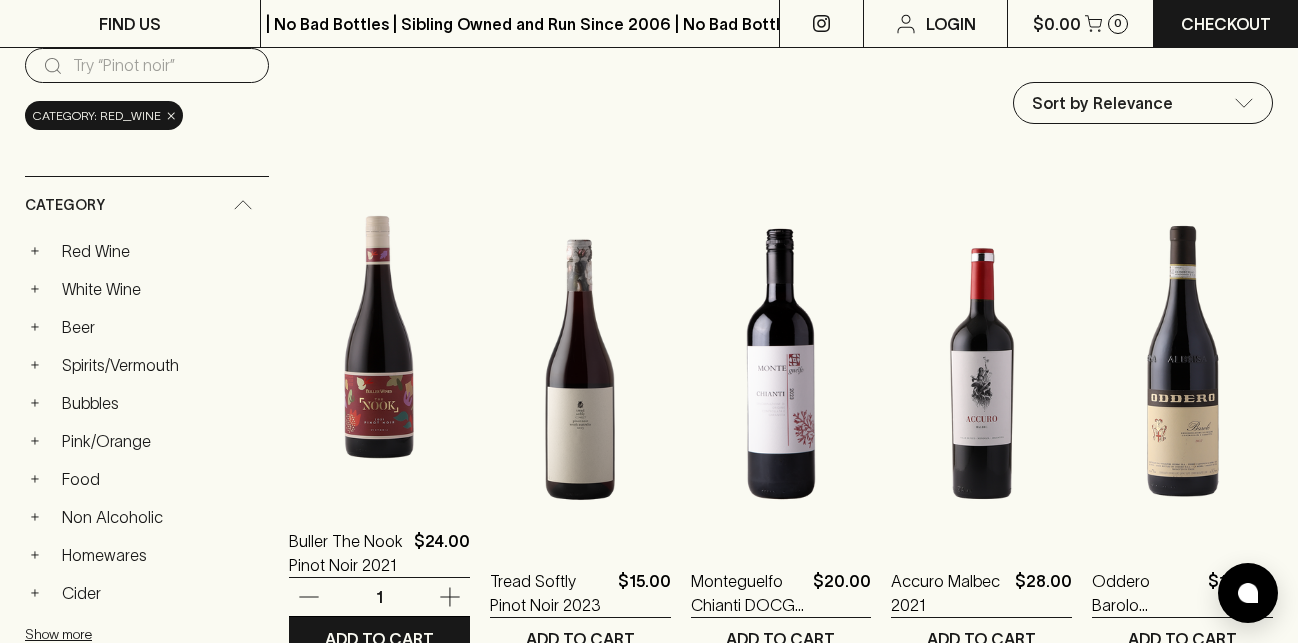 scroll, scrollTop: 275, scrollLeft: 0, axis: vertical 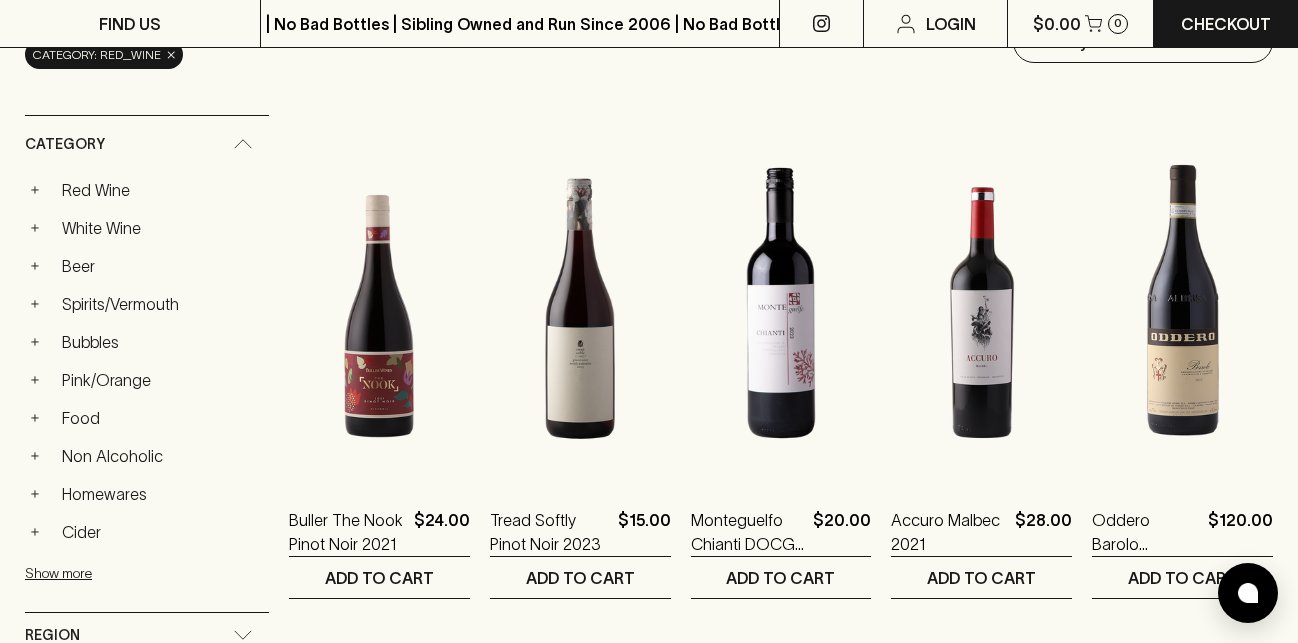 type 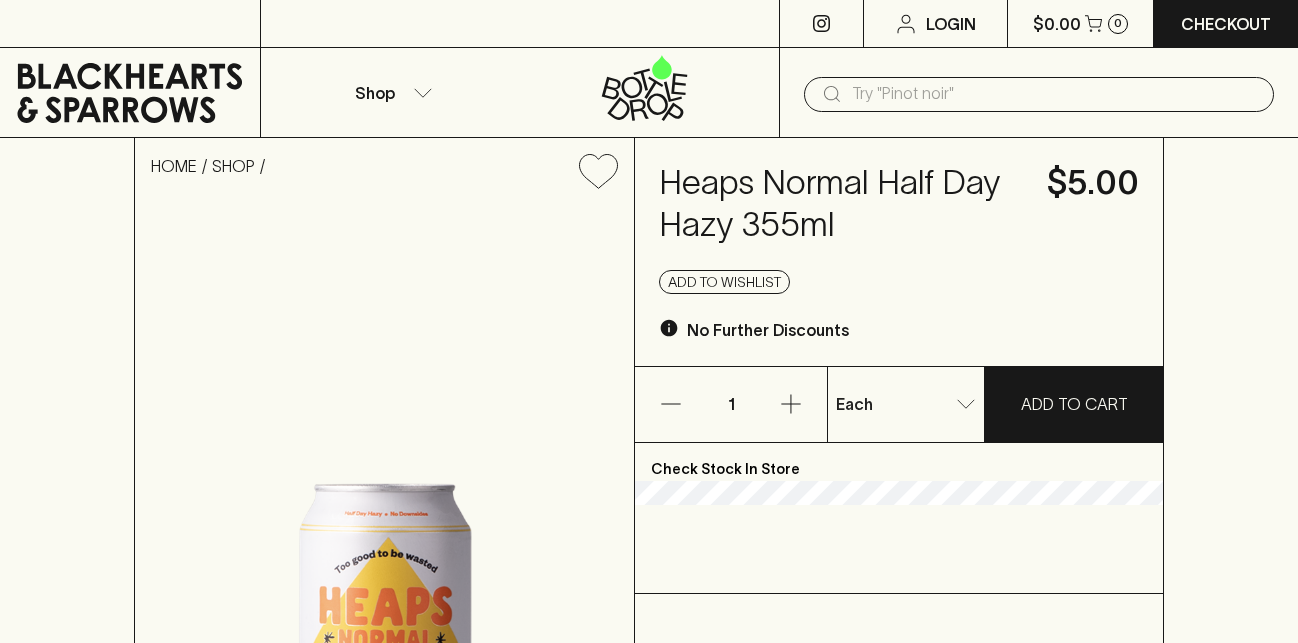 scroll, scrollTop: 0, scrollLeft: 0, axis: both 